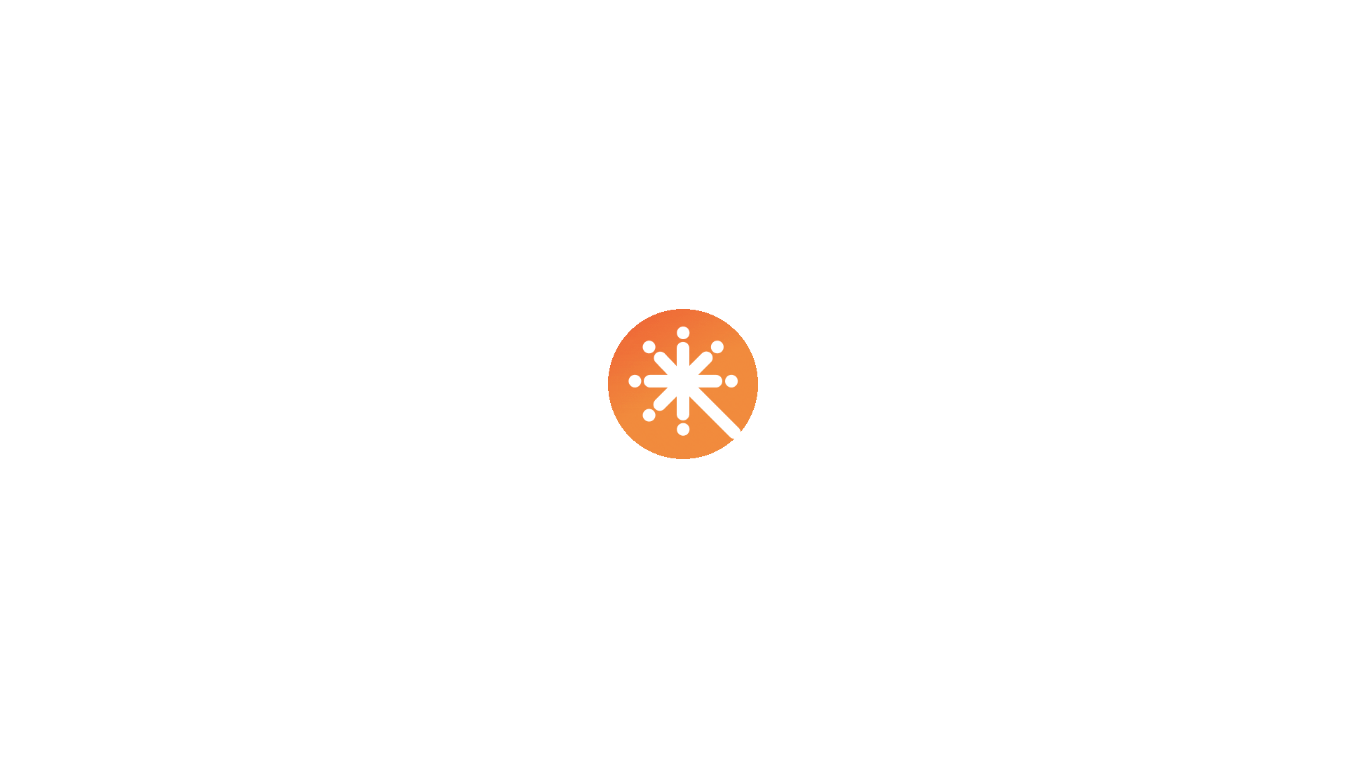 scroll, scrollTop: 0, scrollLeft: 0, axis: both 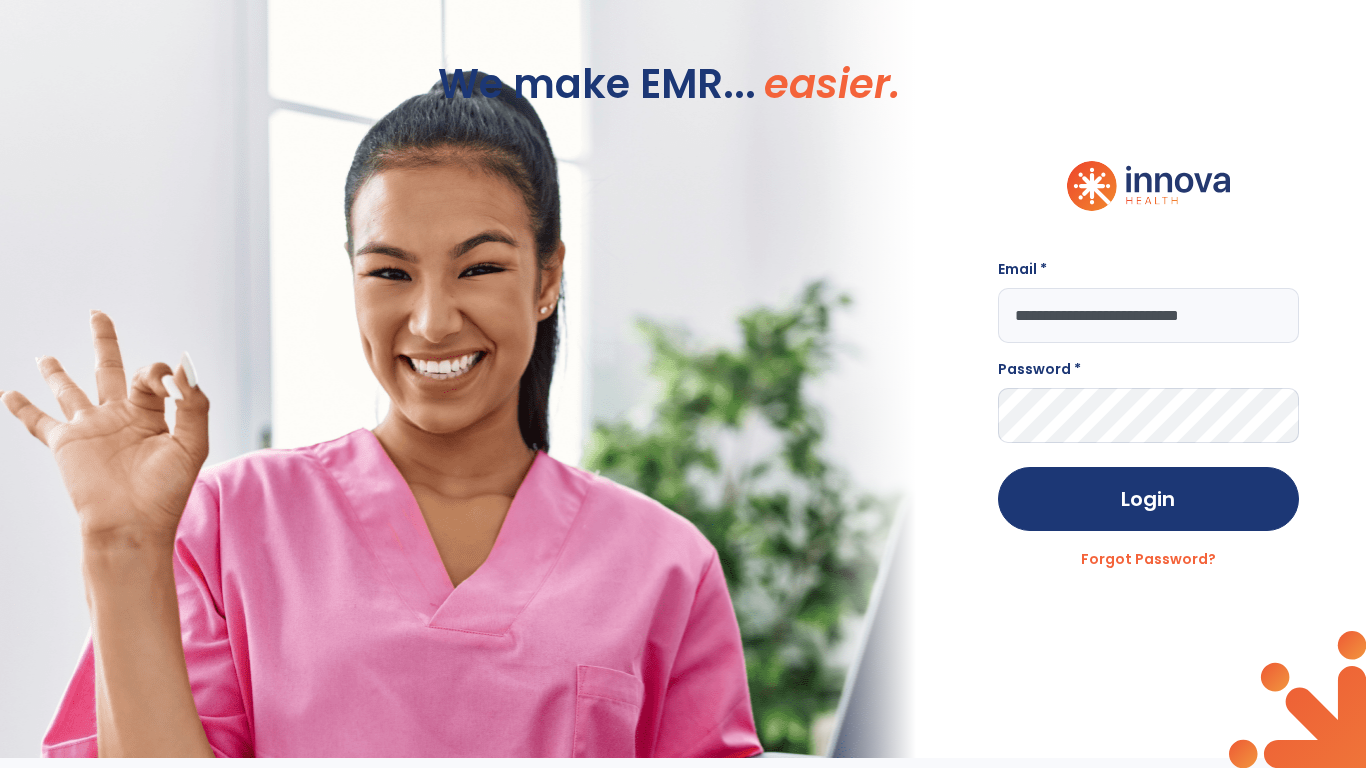 type on "**********" 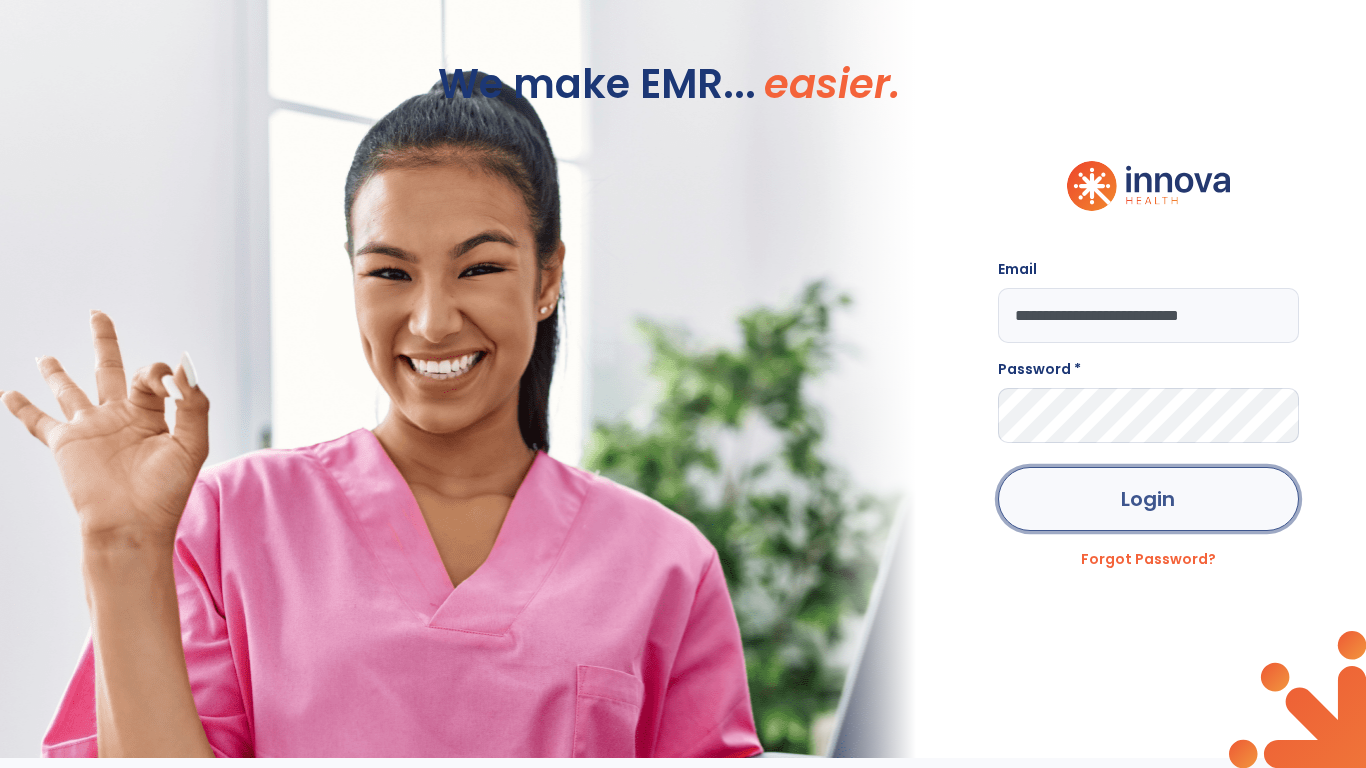 click on "Login" 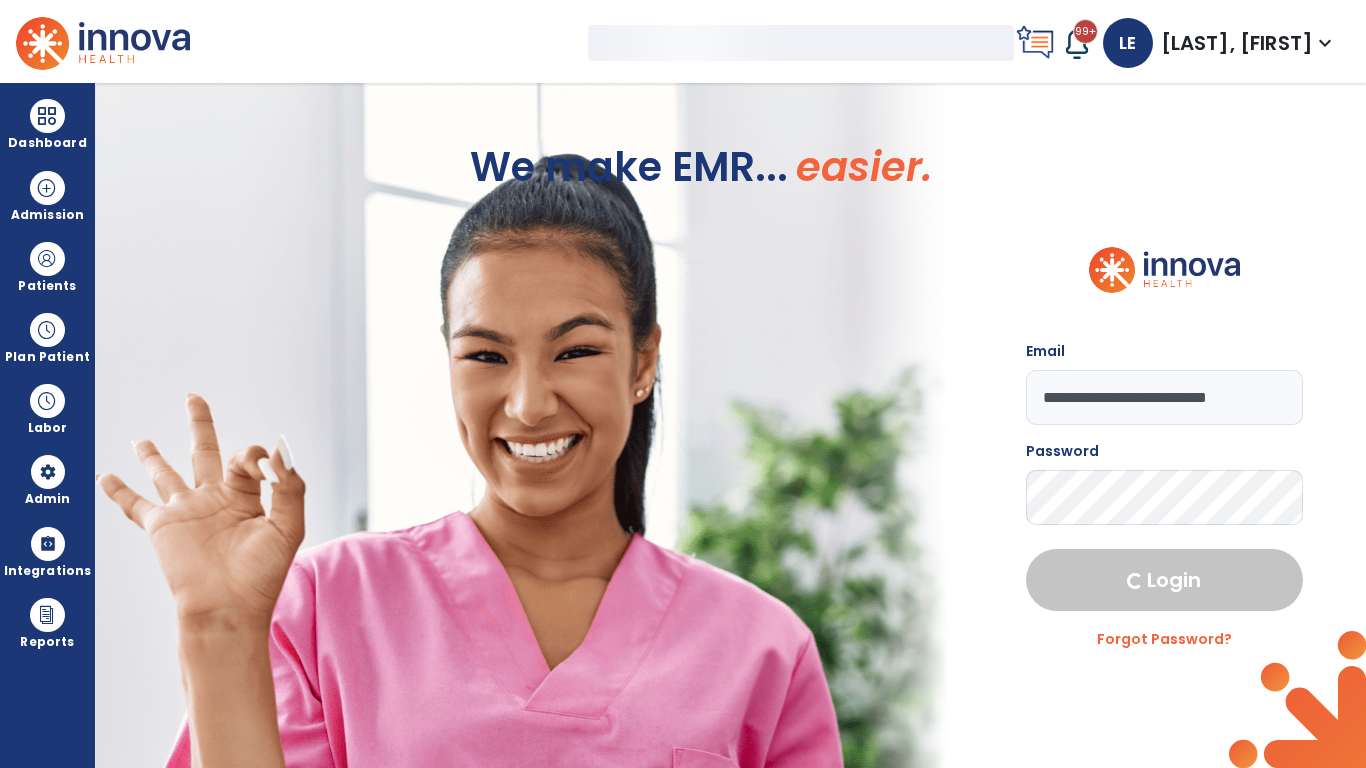 select on "***" 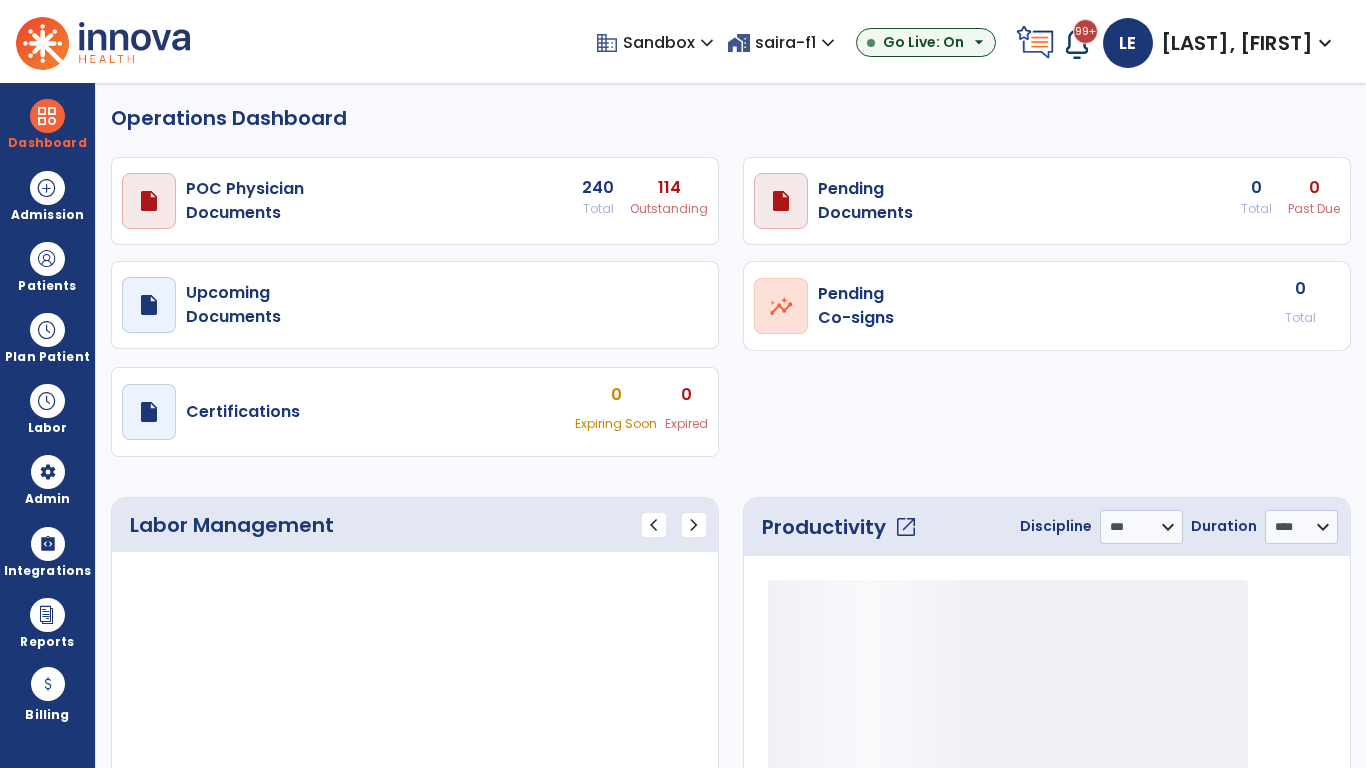 select on "***" 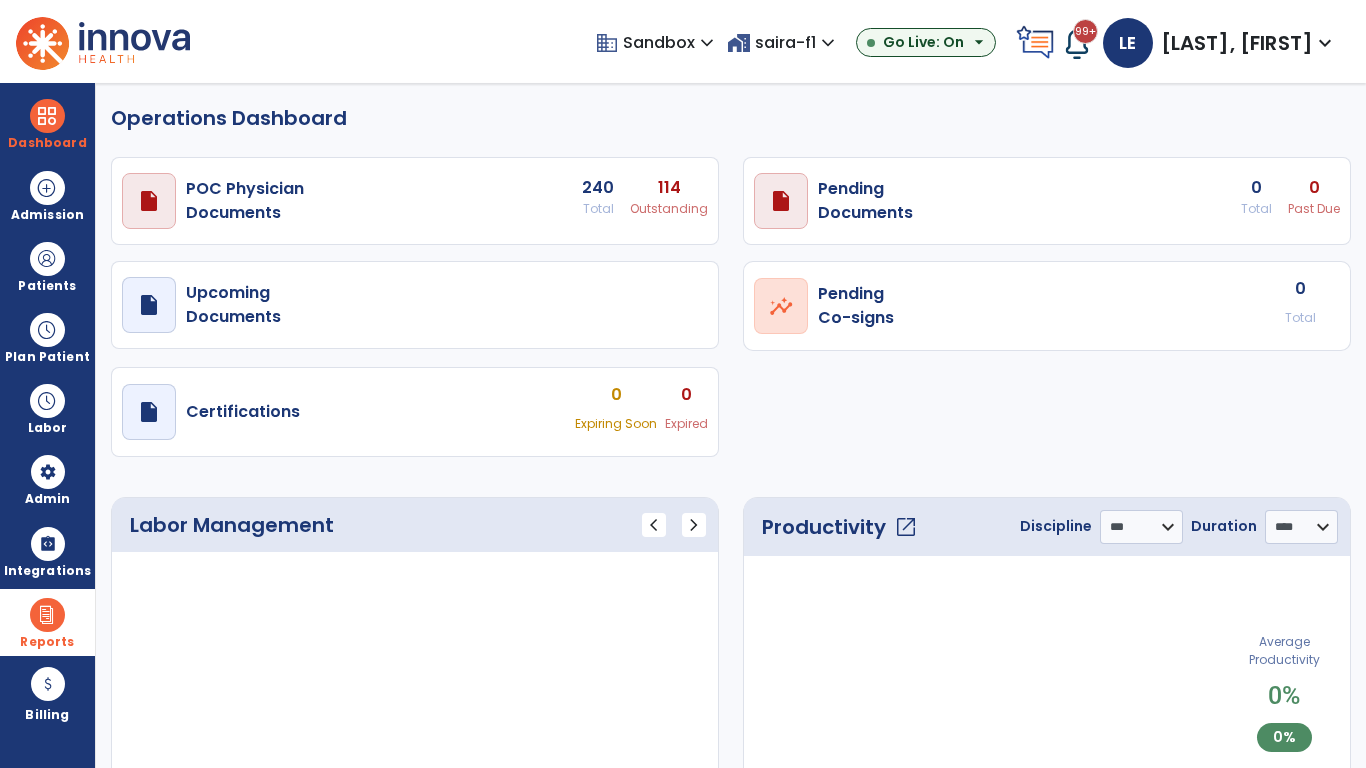 click at bounding box center [47, 615] 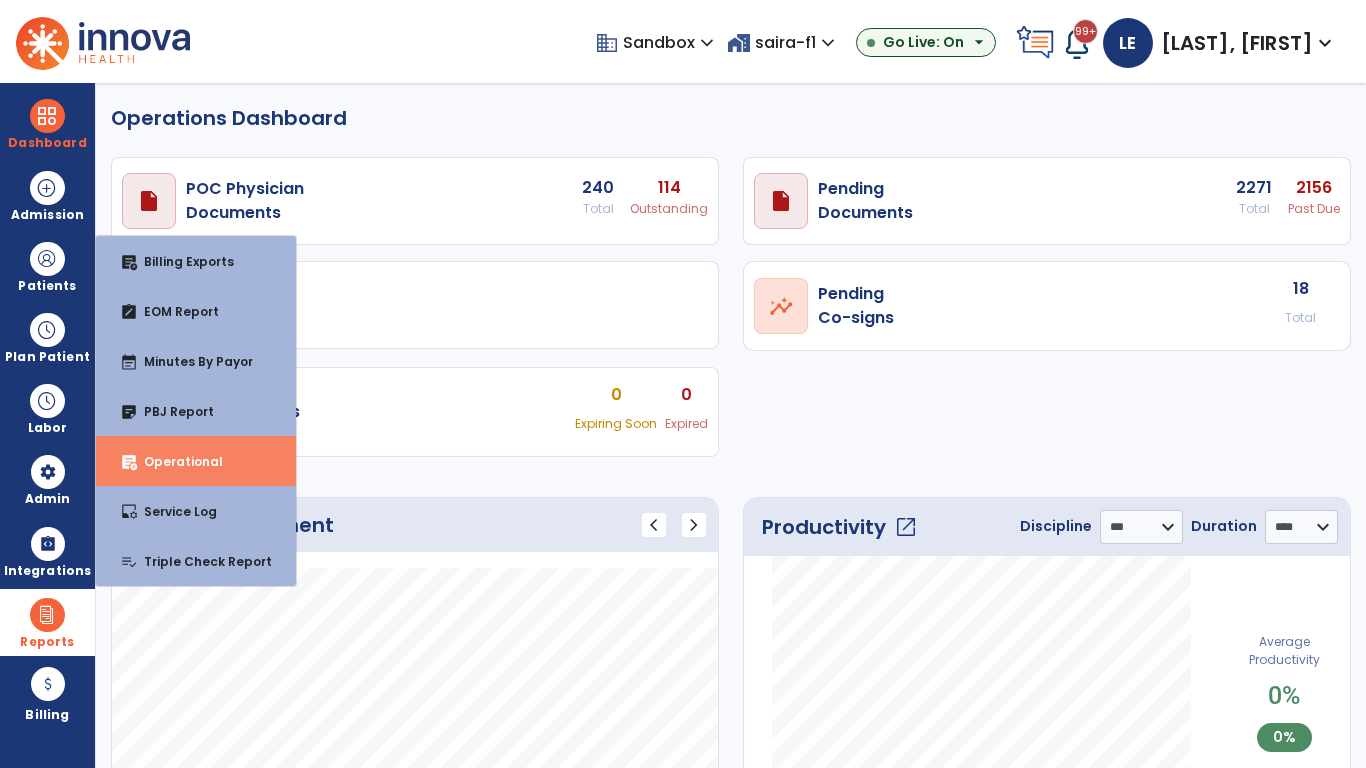 click on "Operational" at bounding box center (175, 461) 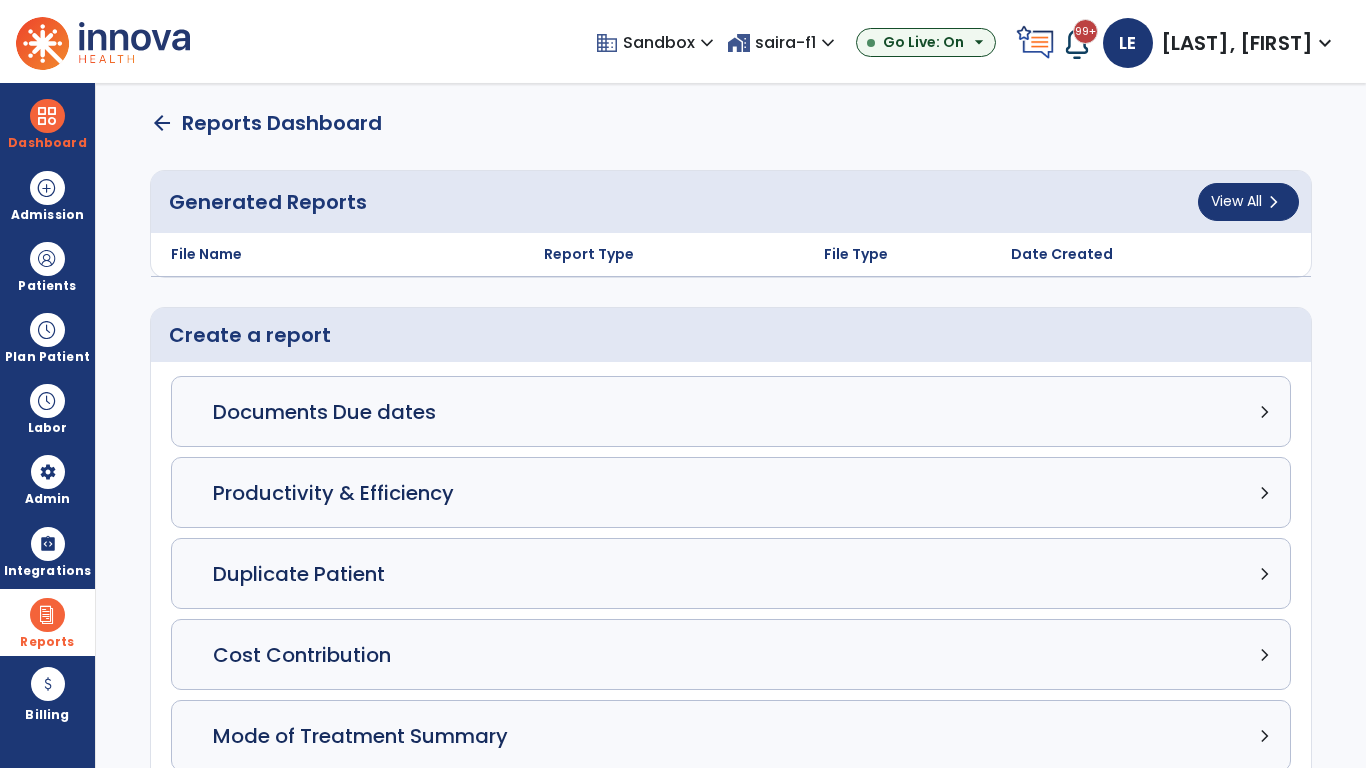 click on "Census Detail chevron_right" 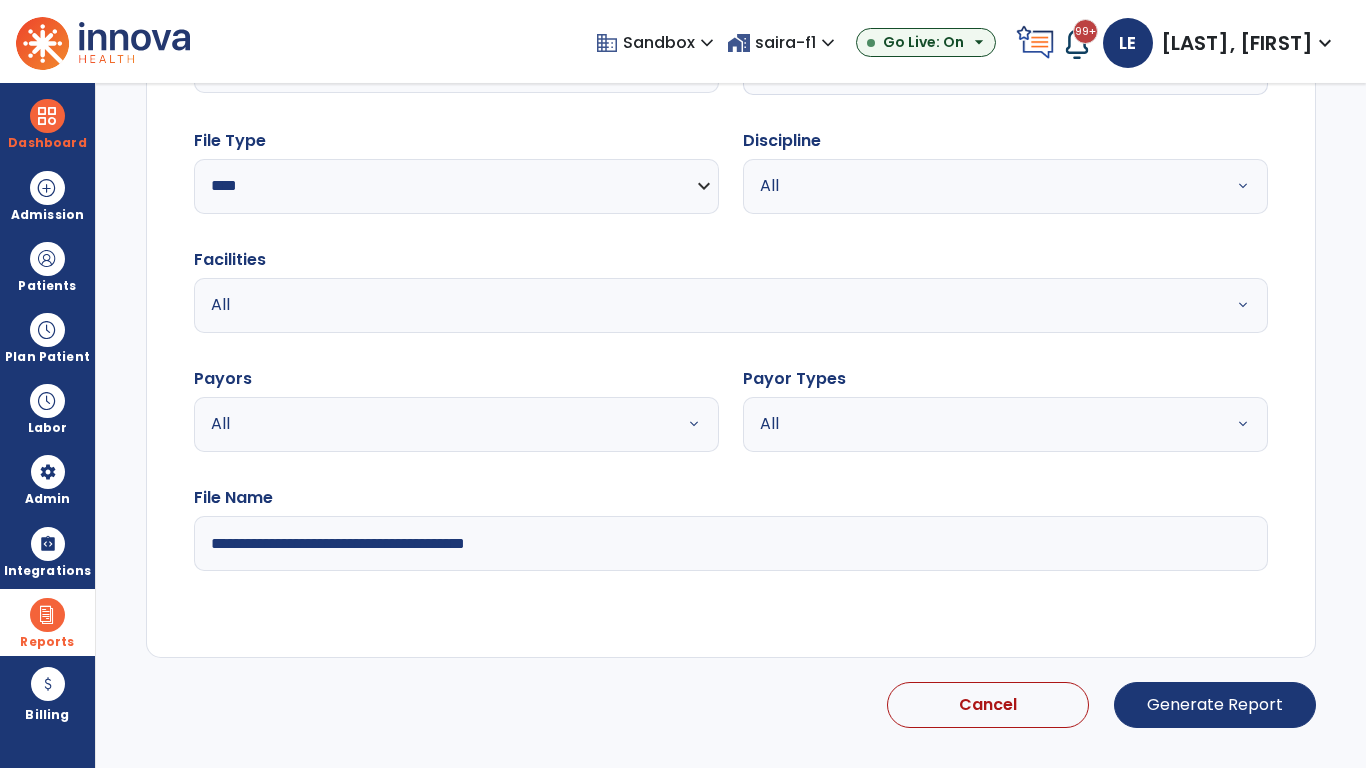 select on "*****" 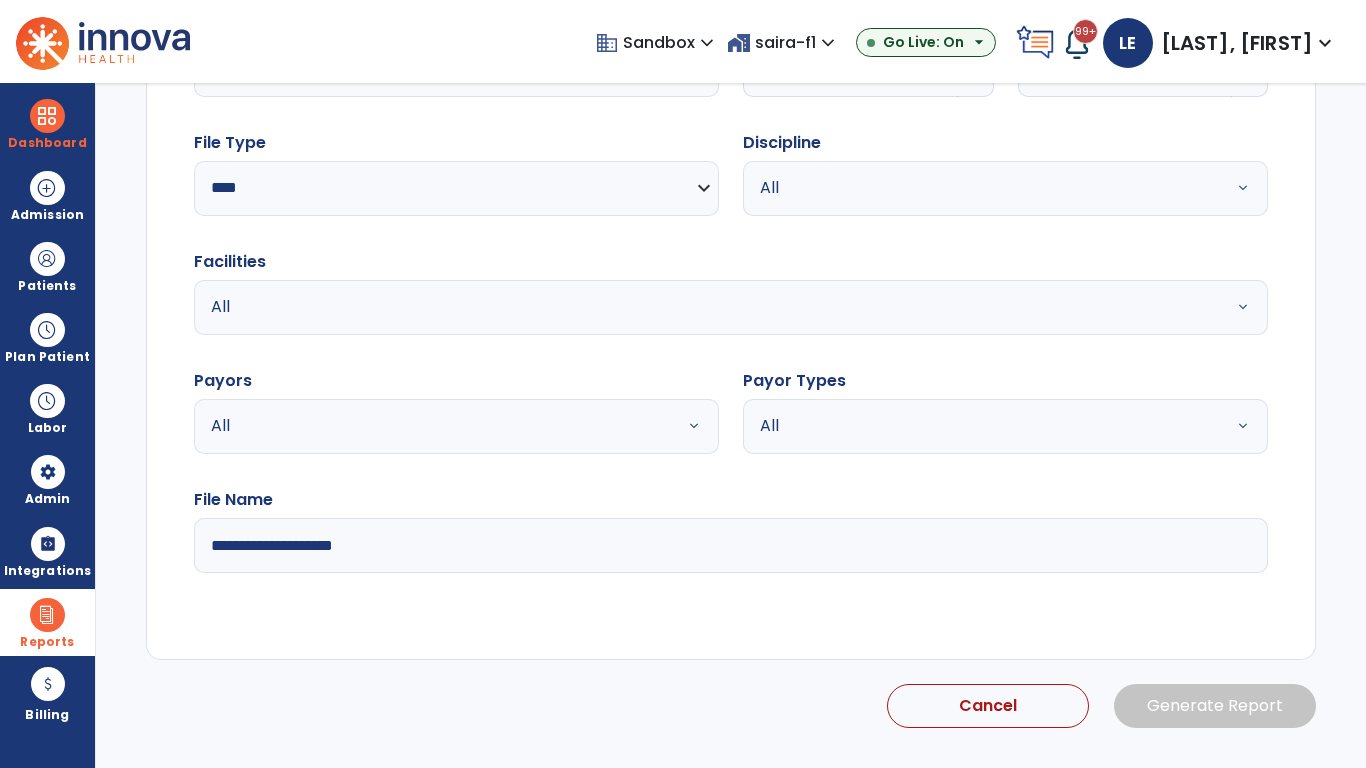 click 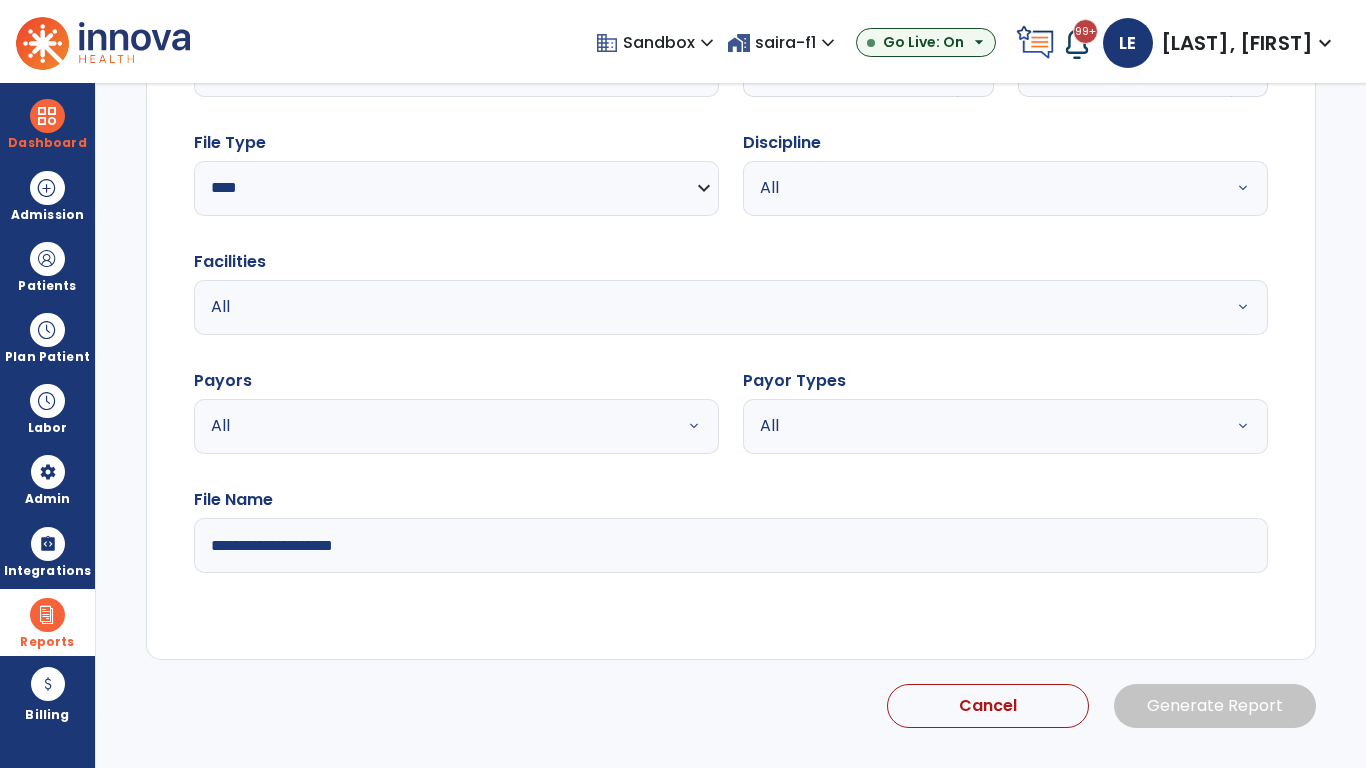 select on "*" 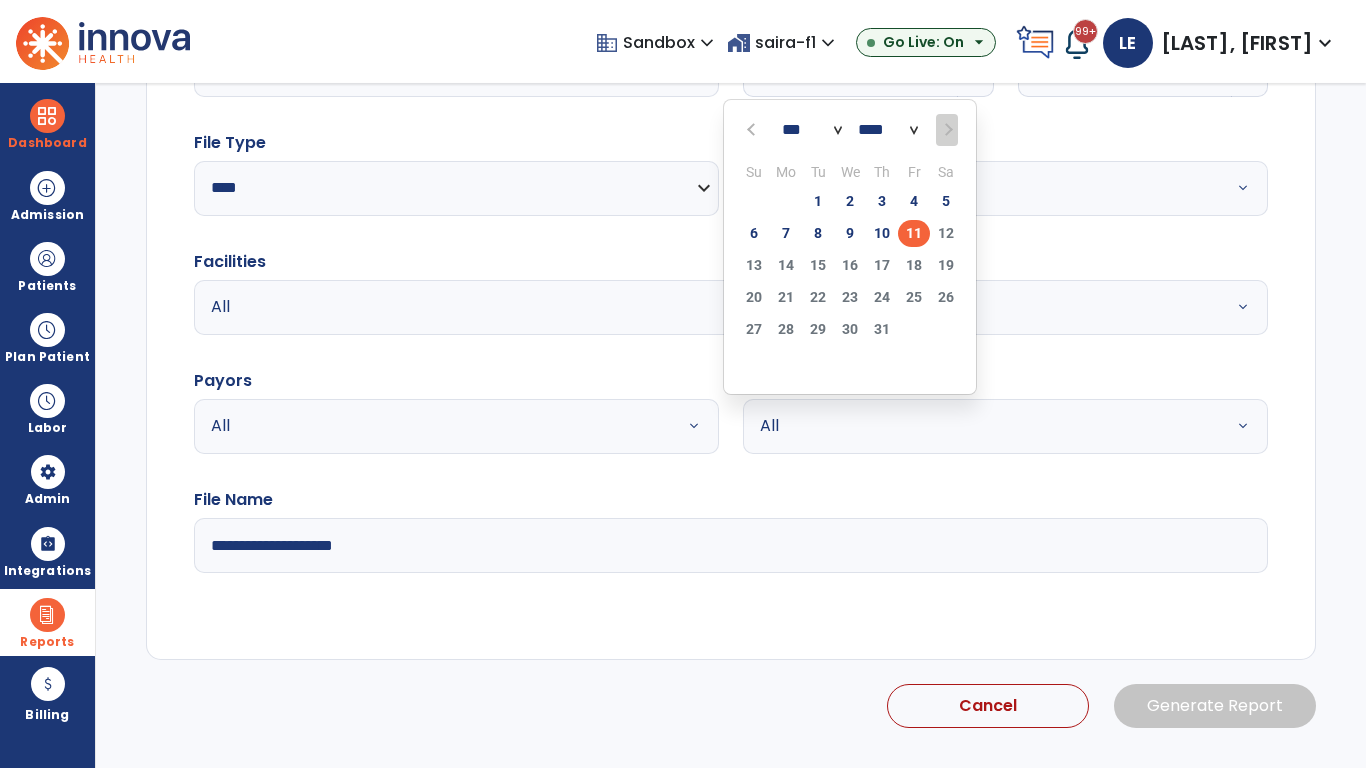 scroll, scrollTop: 192, scrollLeft: 0, axis: vertical 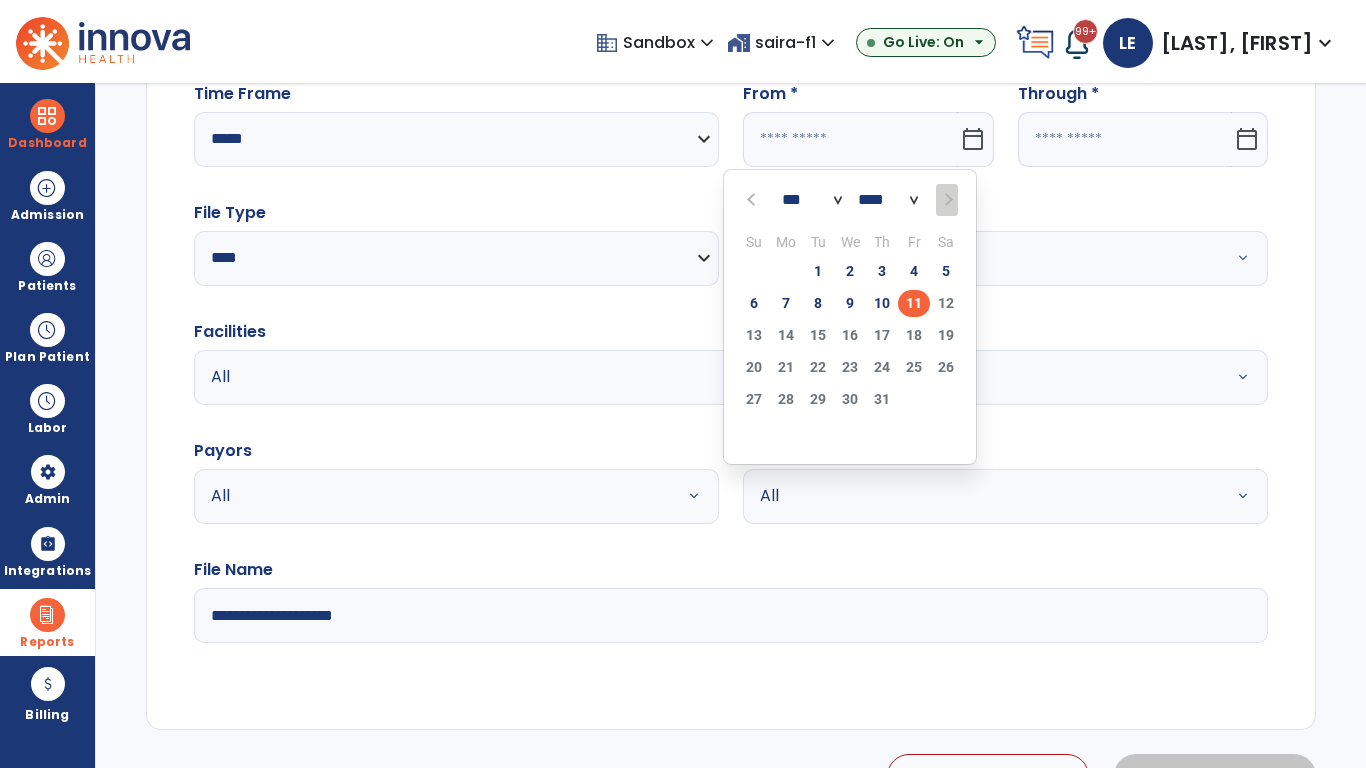 select on "****" 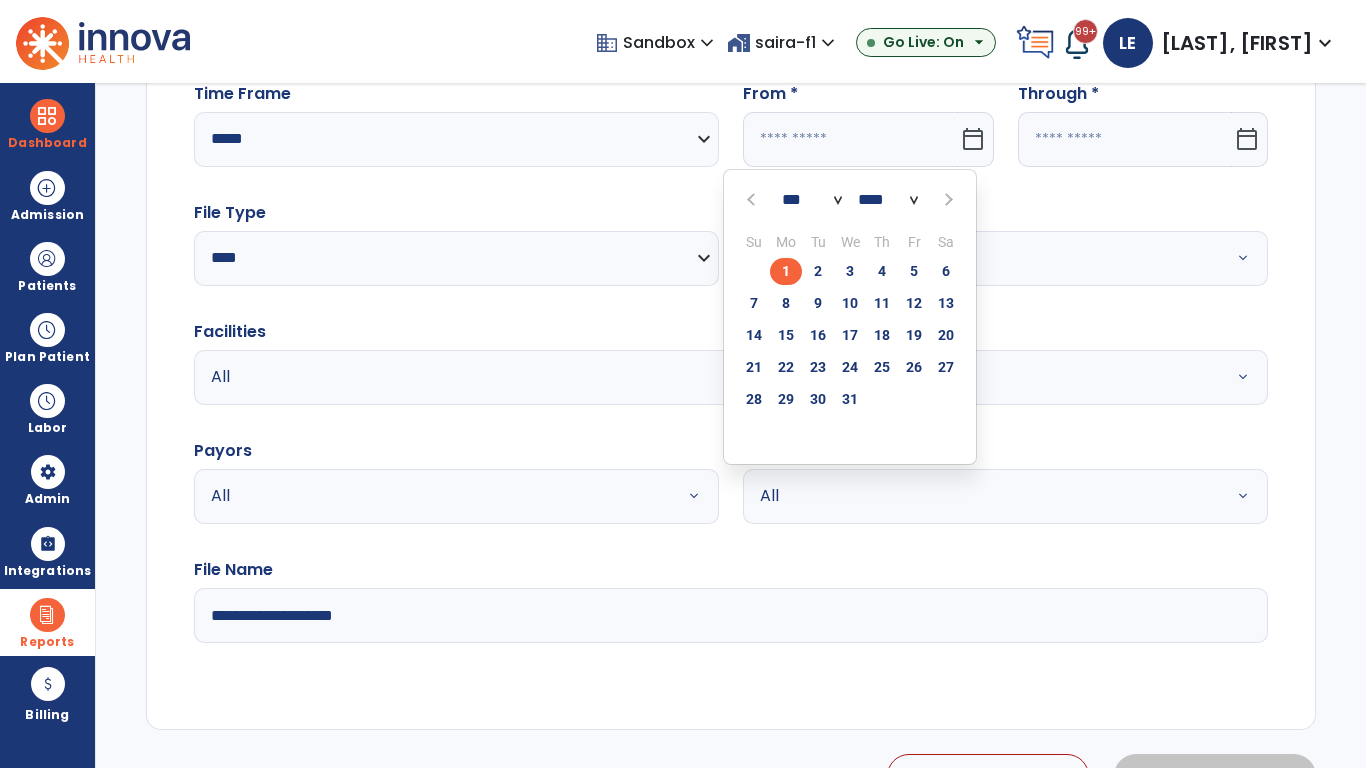 select on "**" 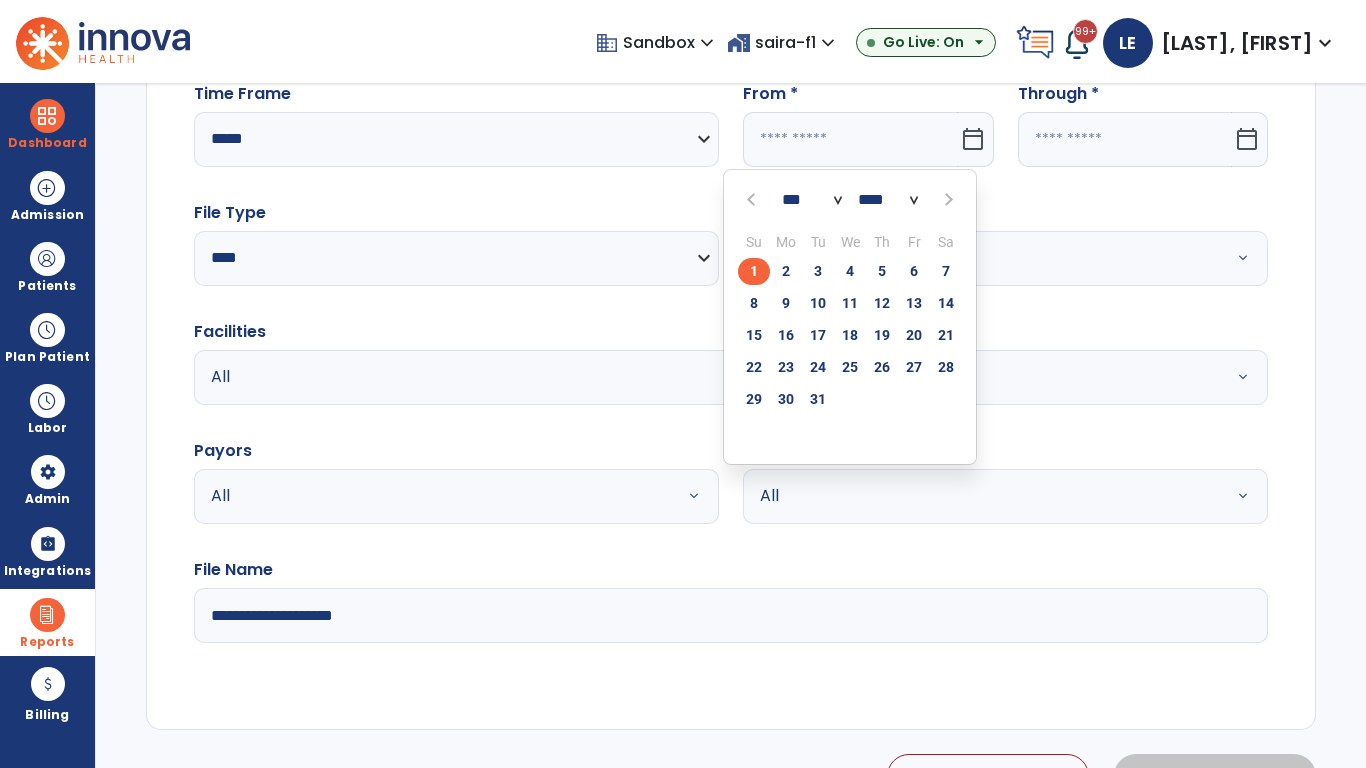 click on "1" 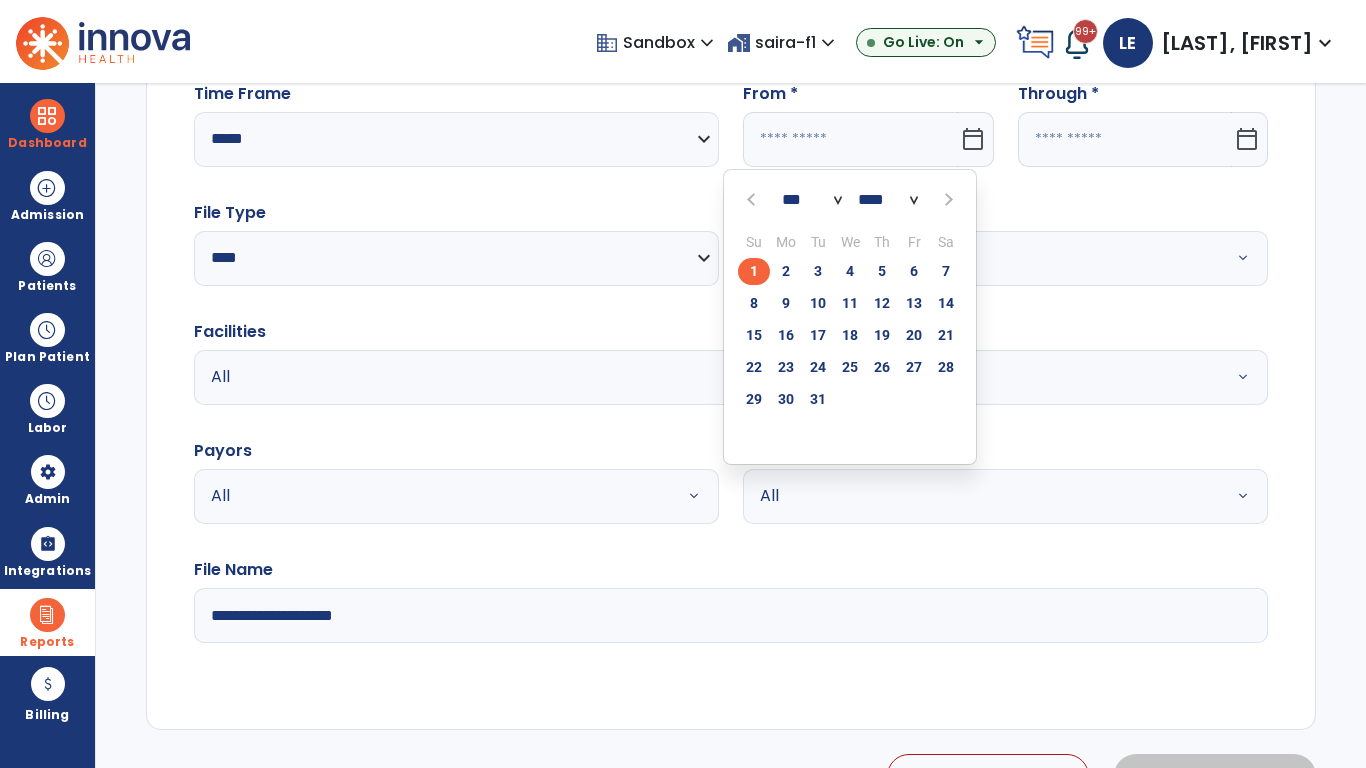 type on "**********" 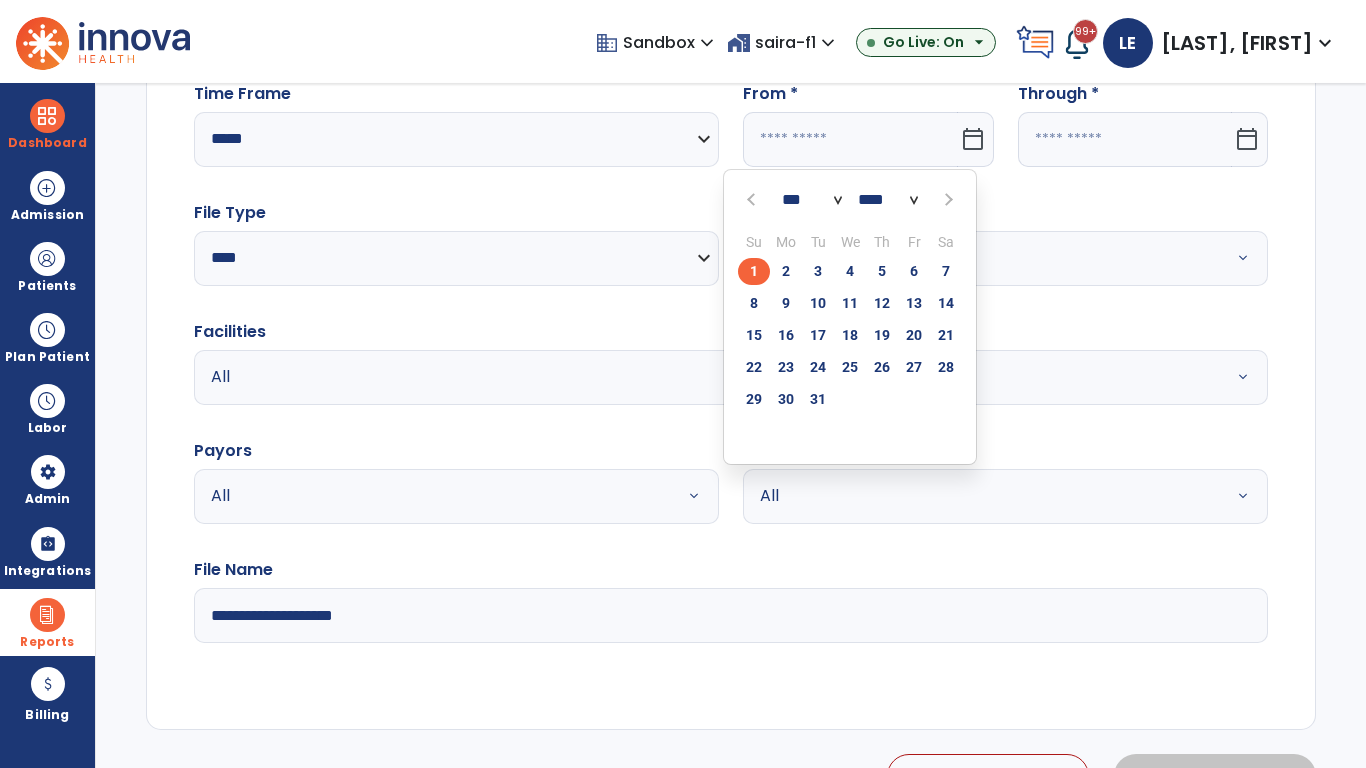 type on "*********" 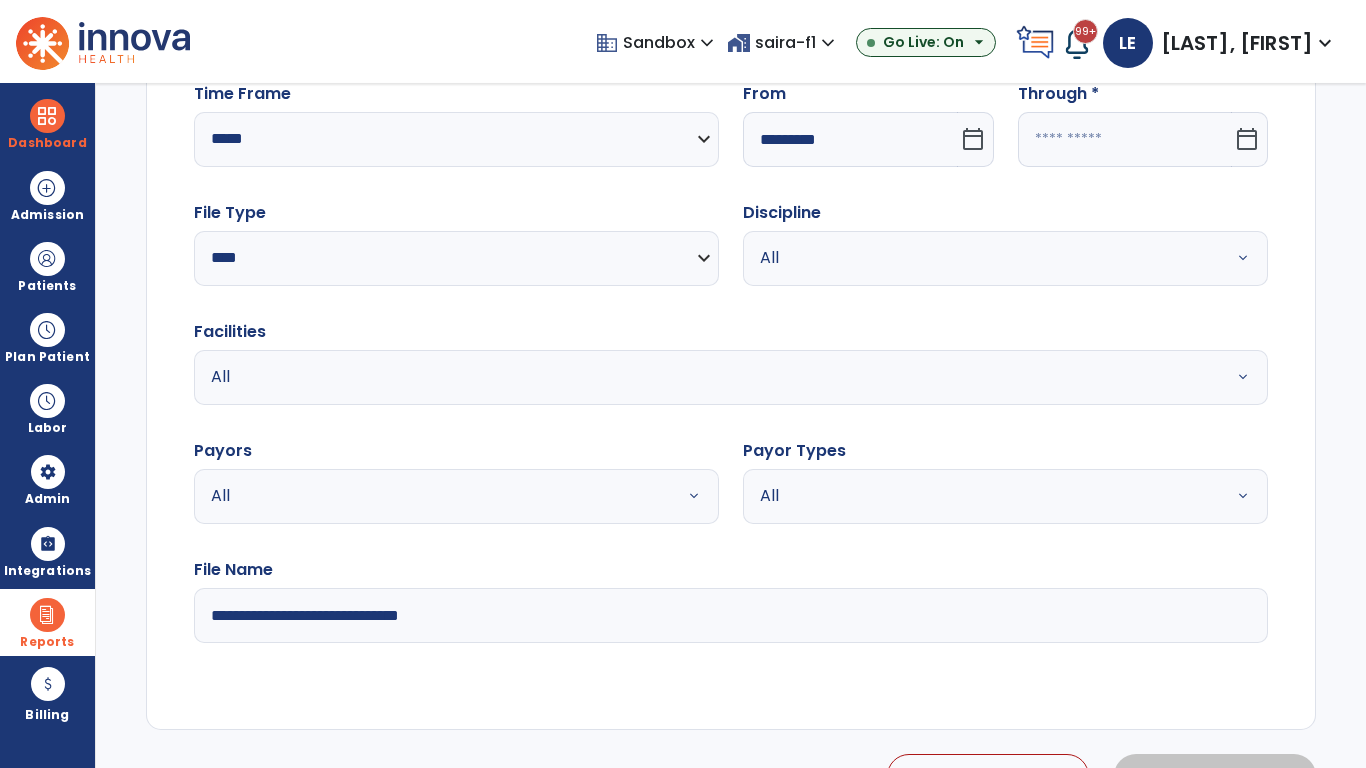 click 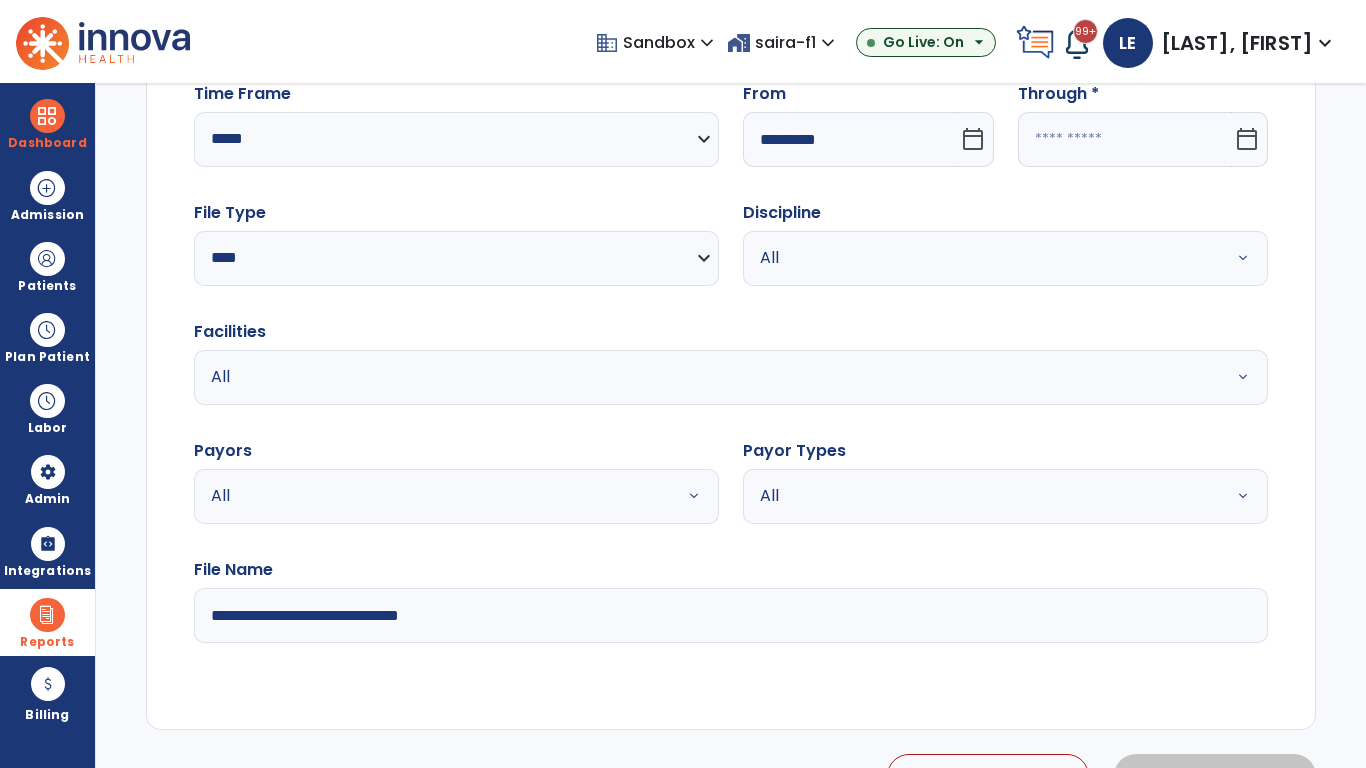 select on "*" 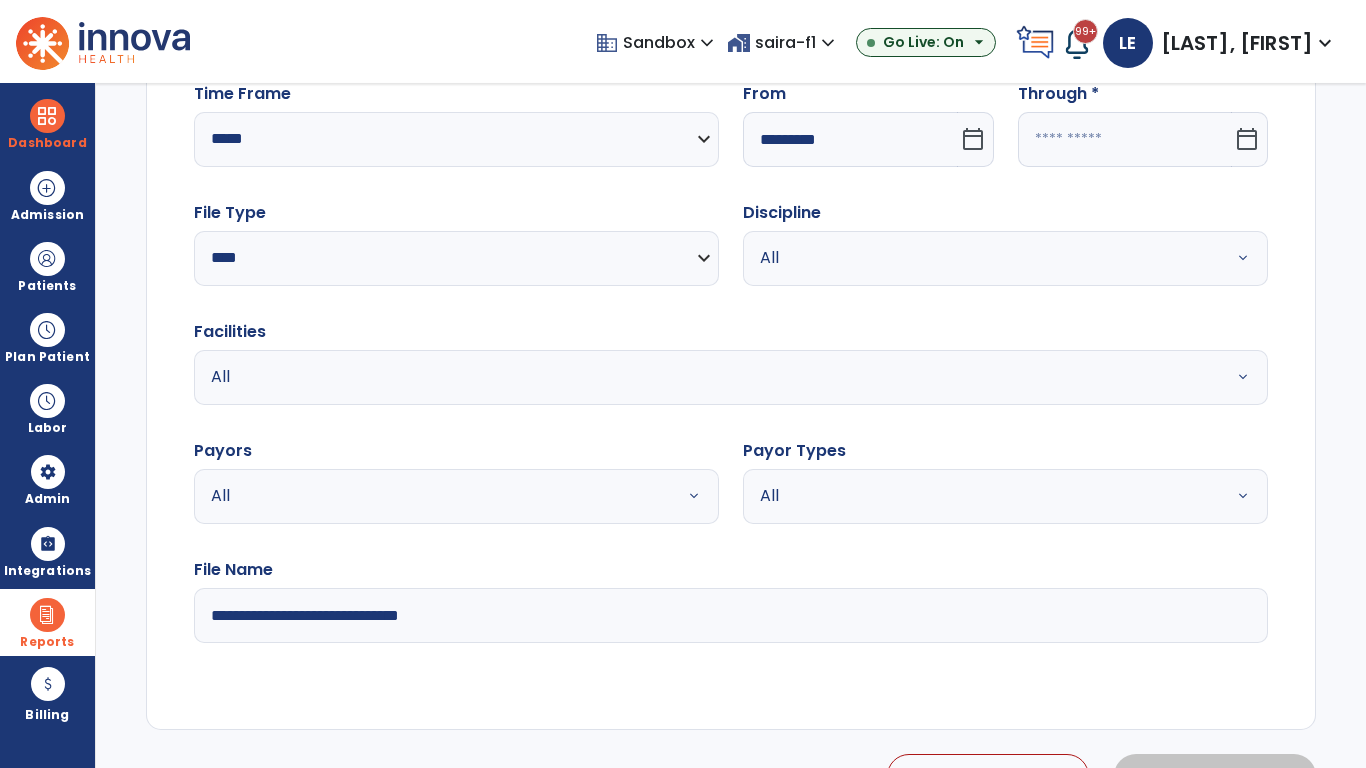 select on "****" 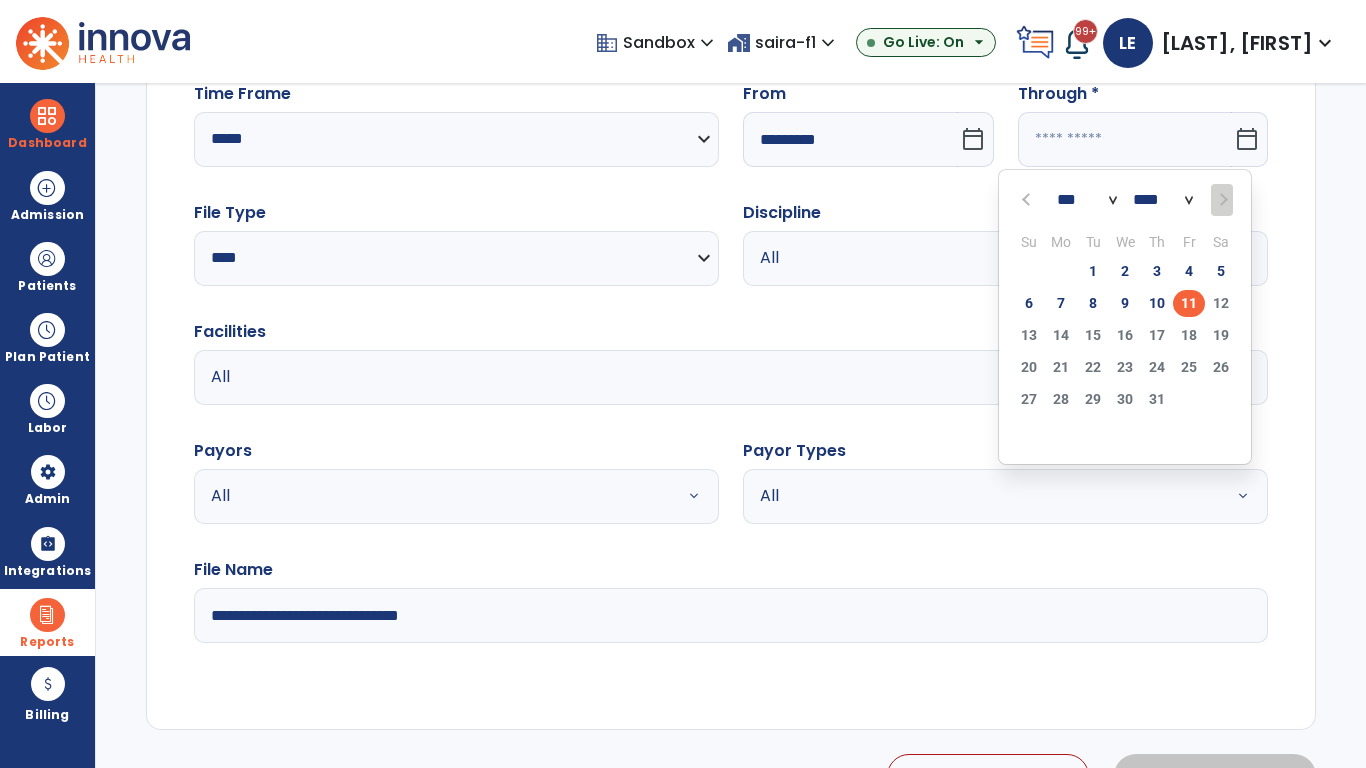 select on "*" 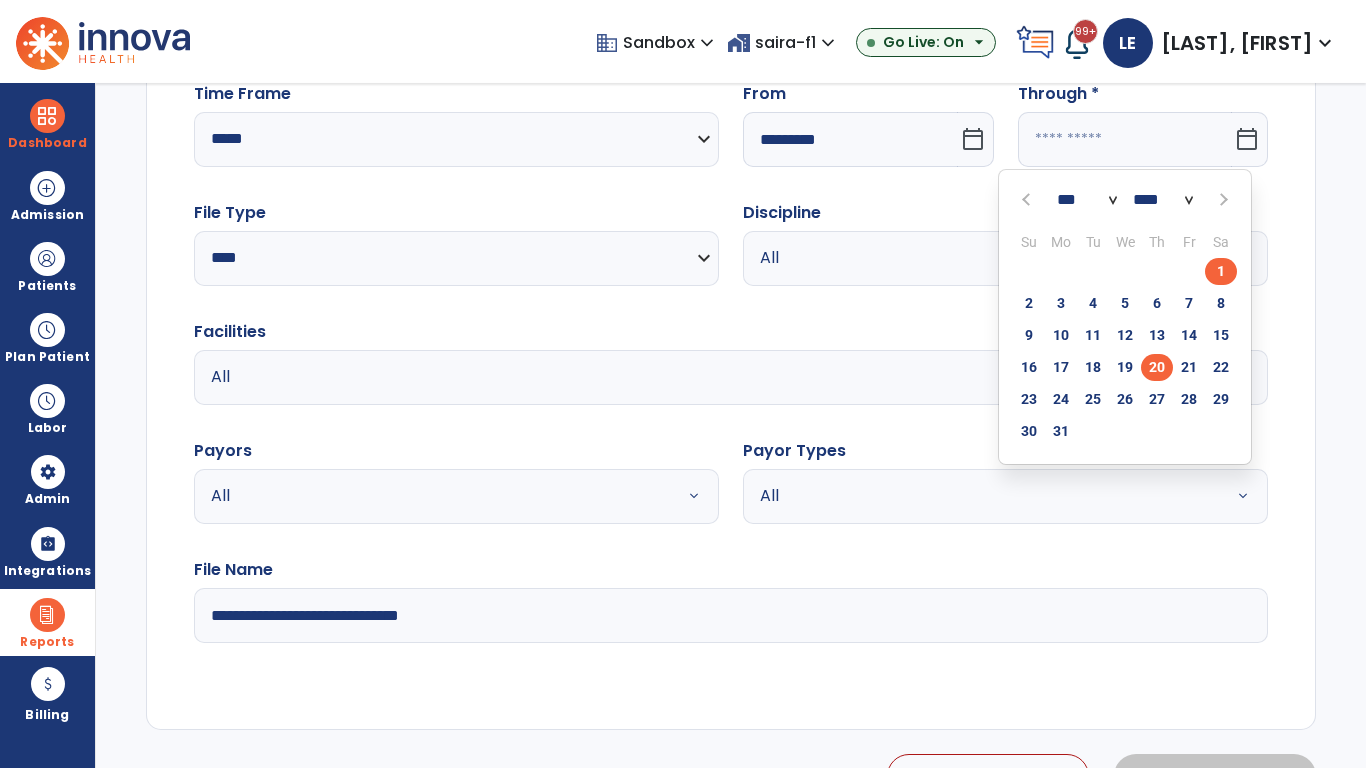 click on "20" 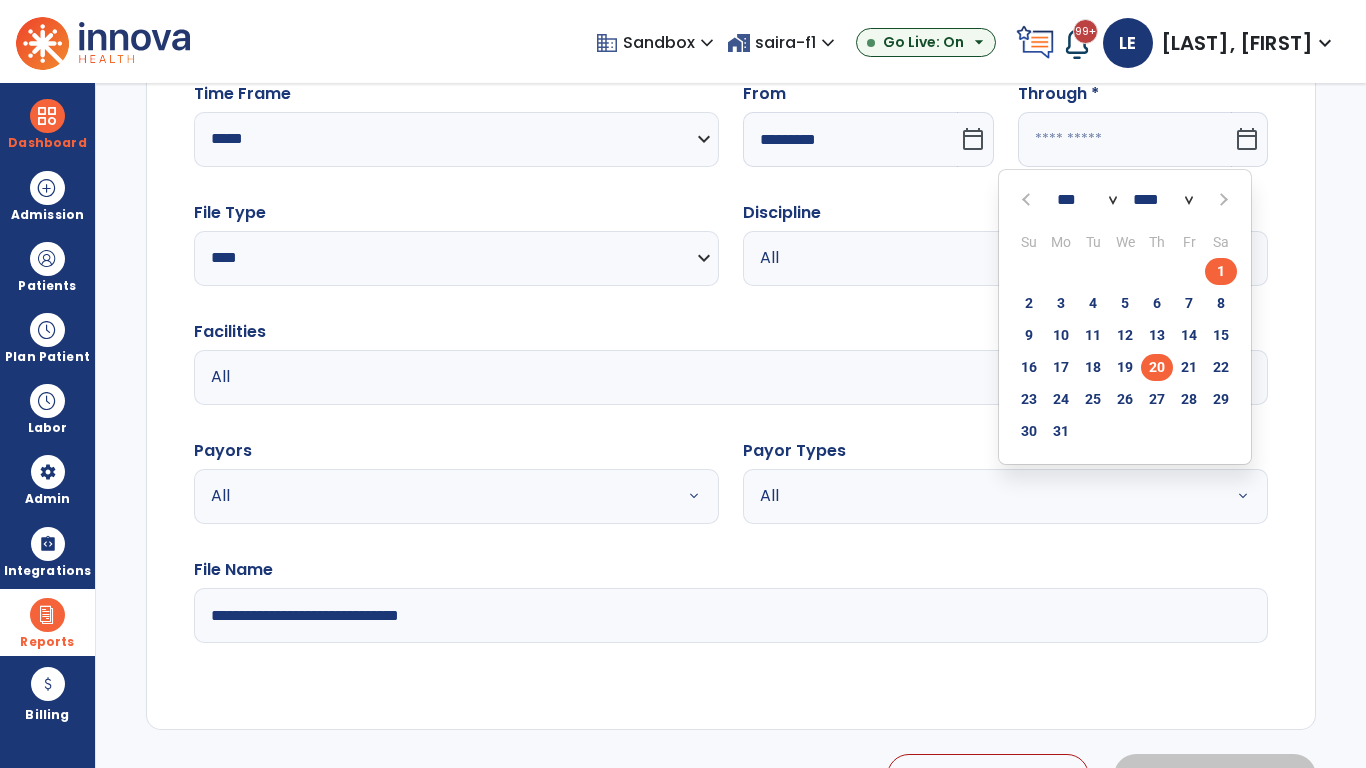 type on "**********" 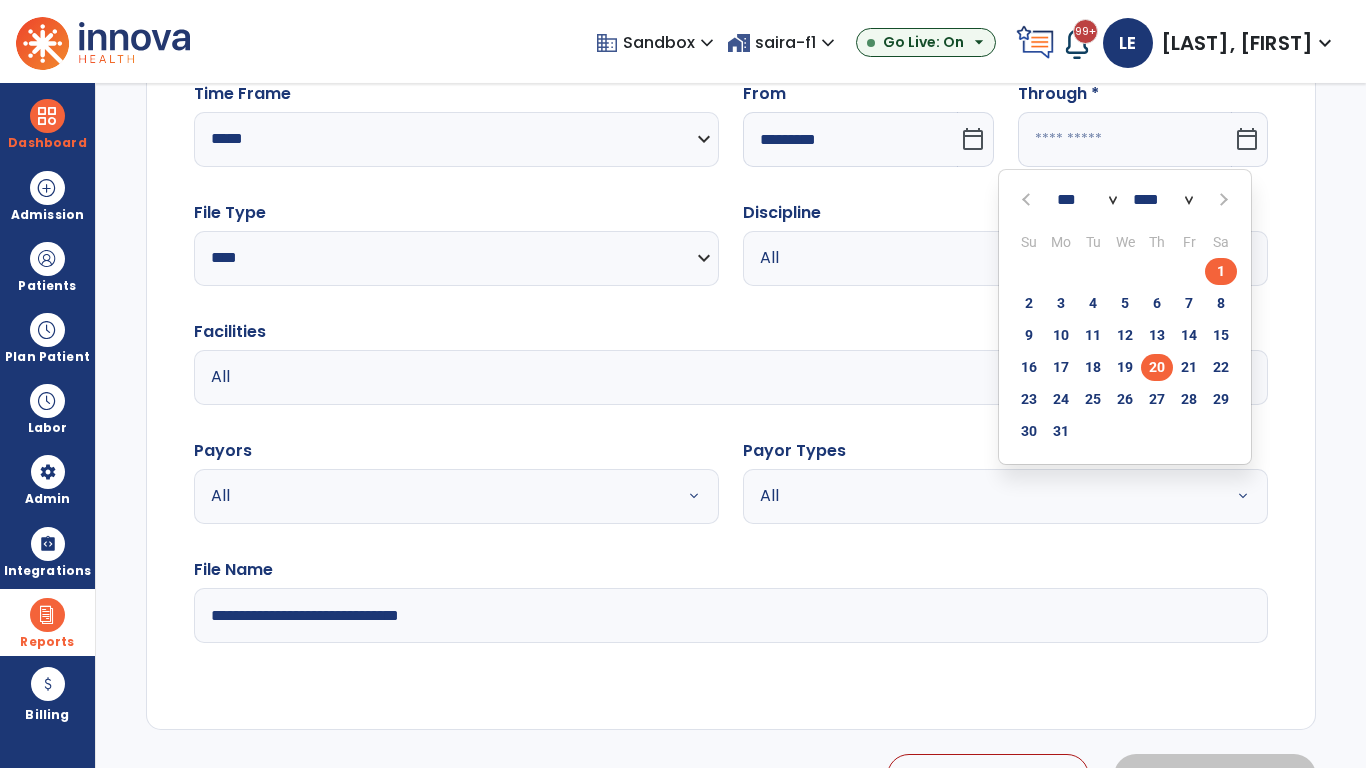 type on "*********" 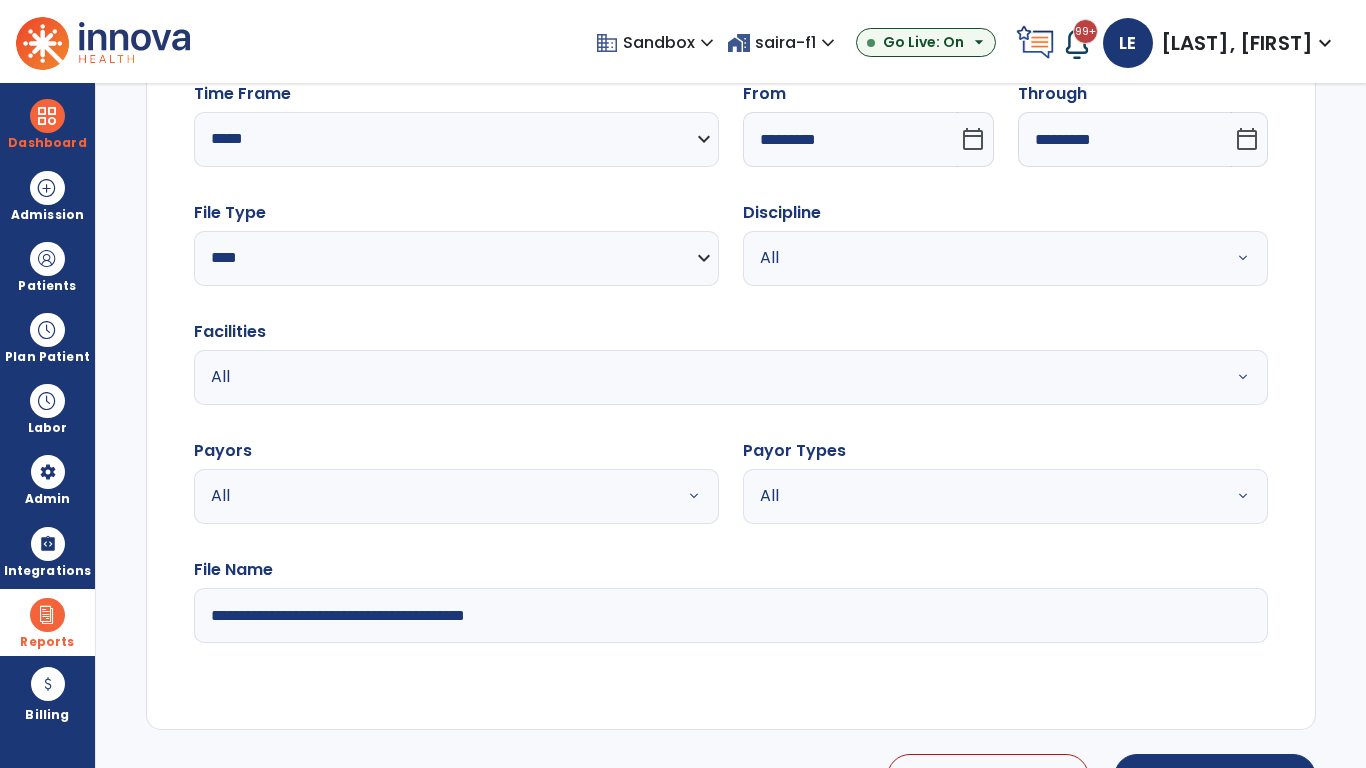 click on "All" at bounding box center (981, 258) 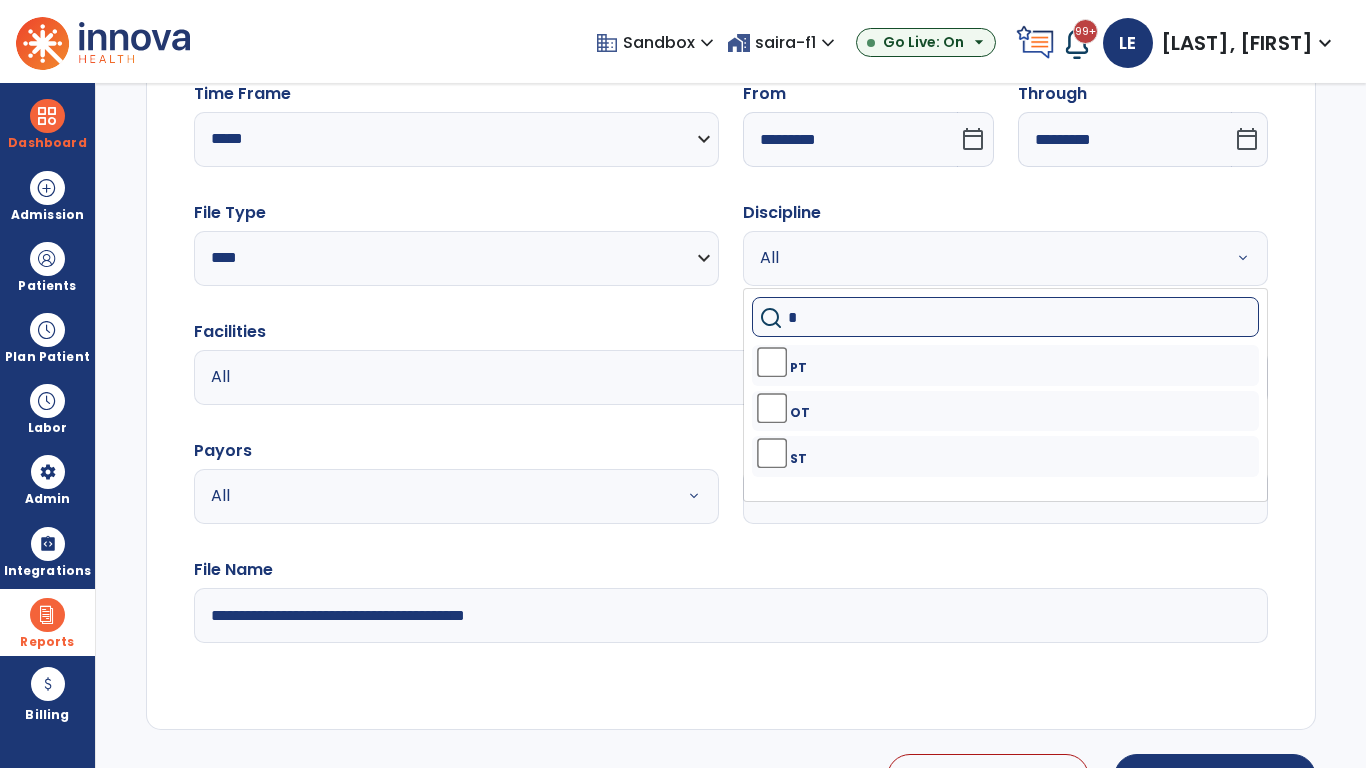 type on "**" 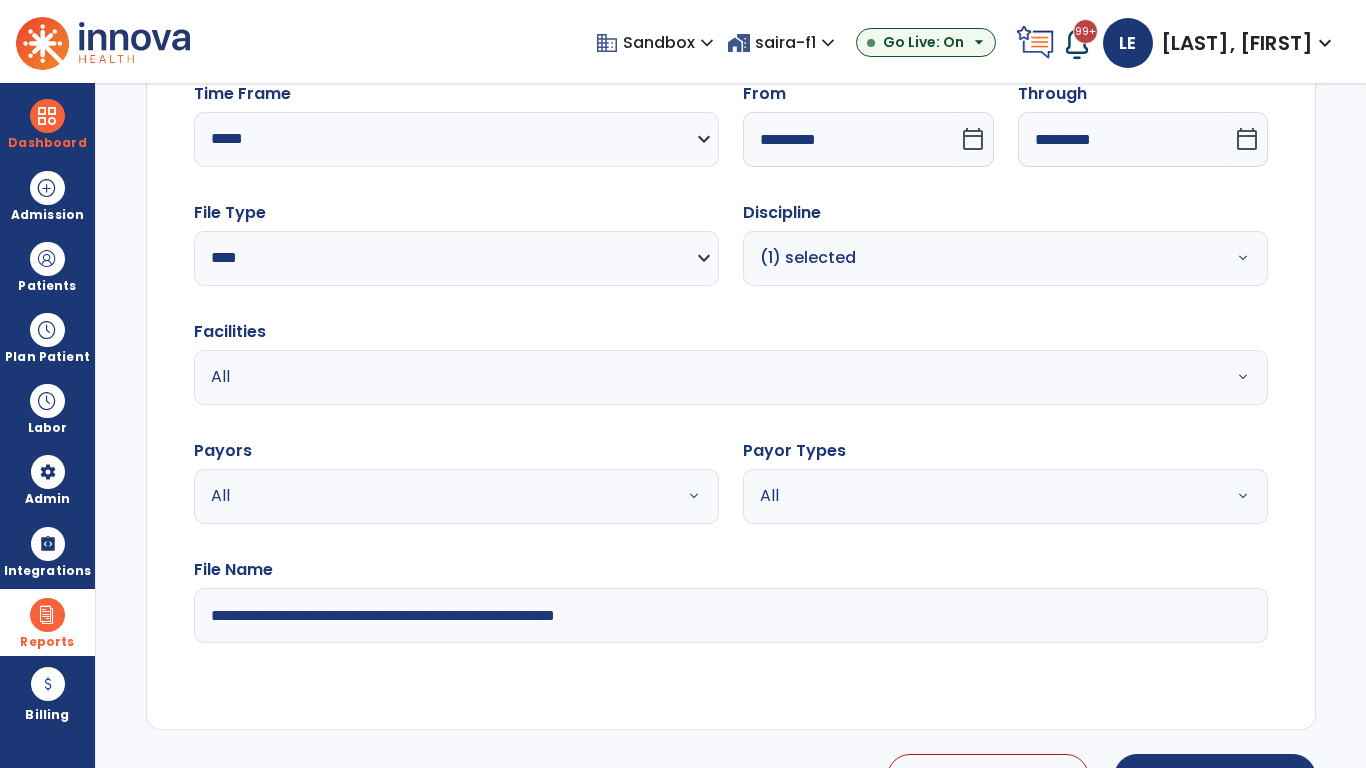 type on "**********" 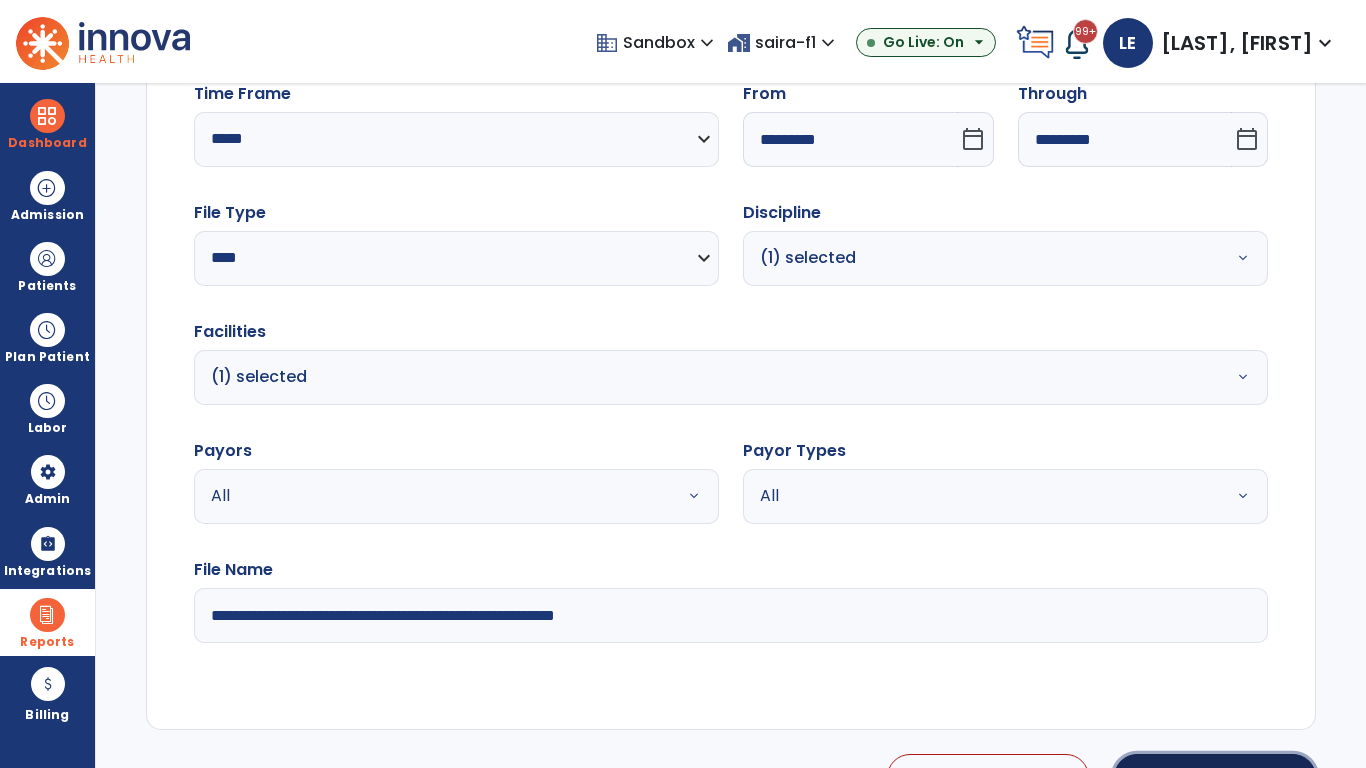 click on "Generate Report" 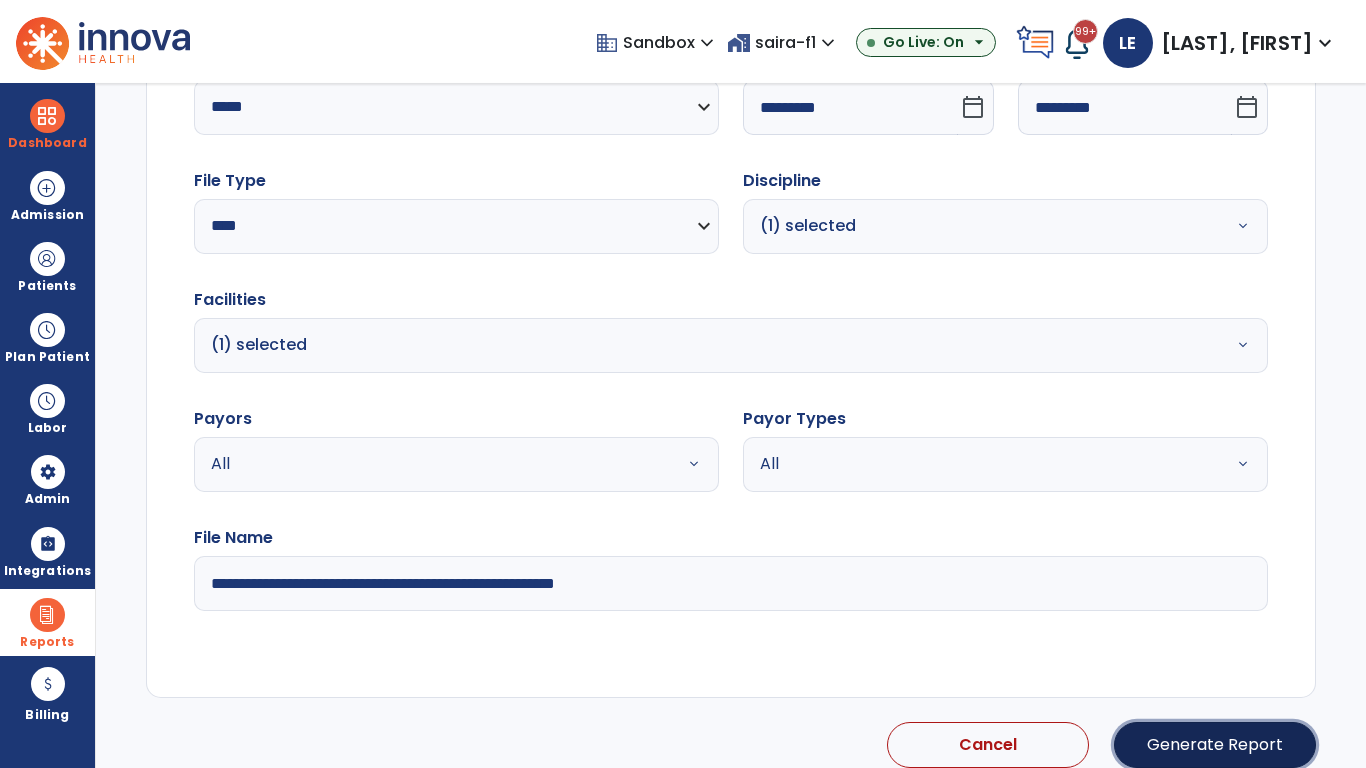 click on "Generate Report" 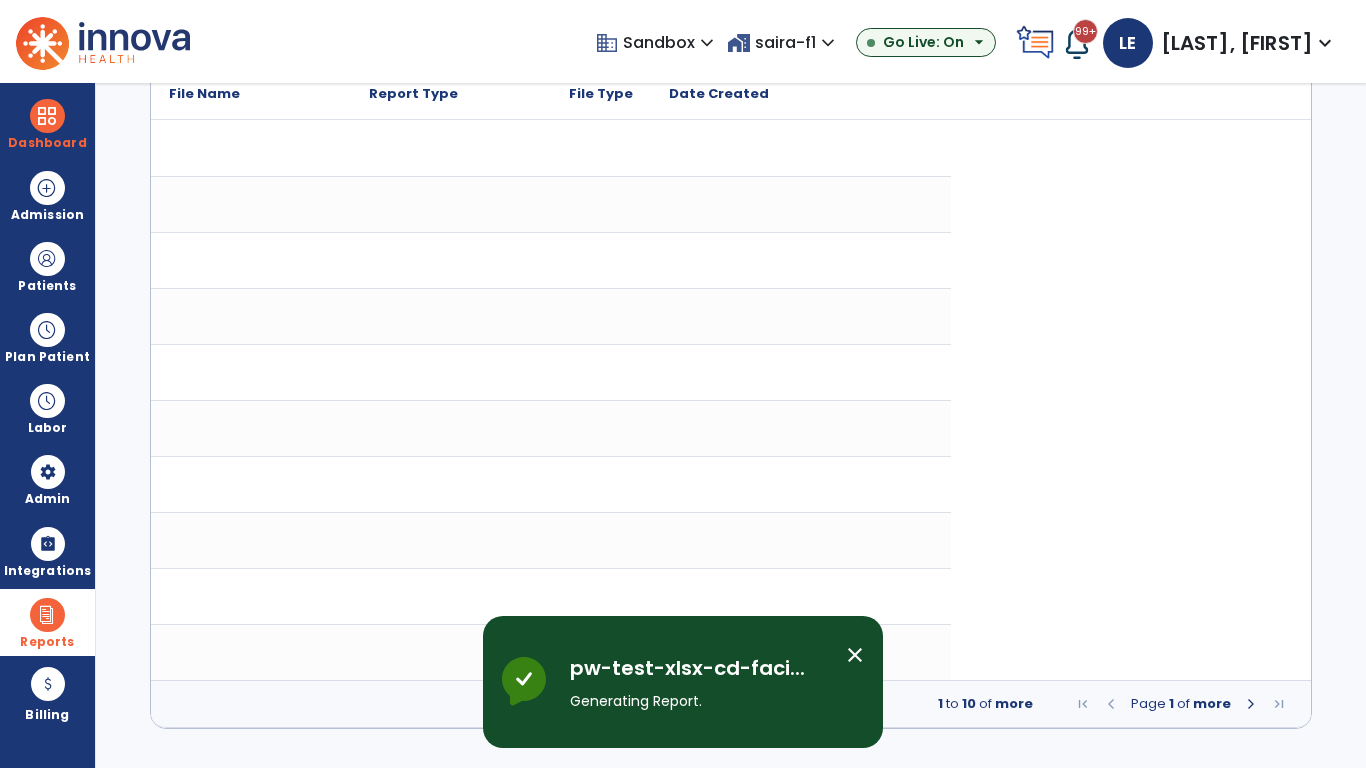scroll, scrollTop: 0, scrollLeft: 0, axis: both 